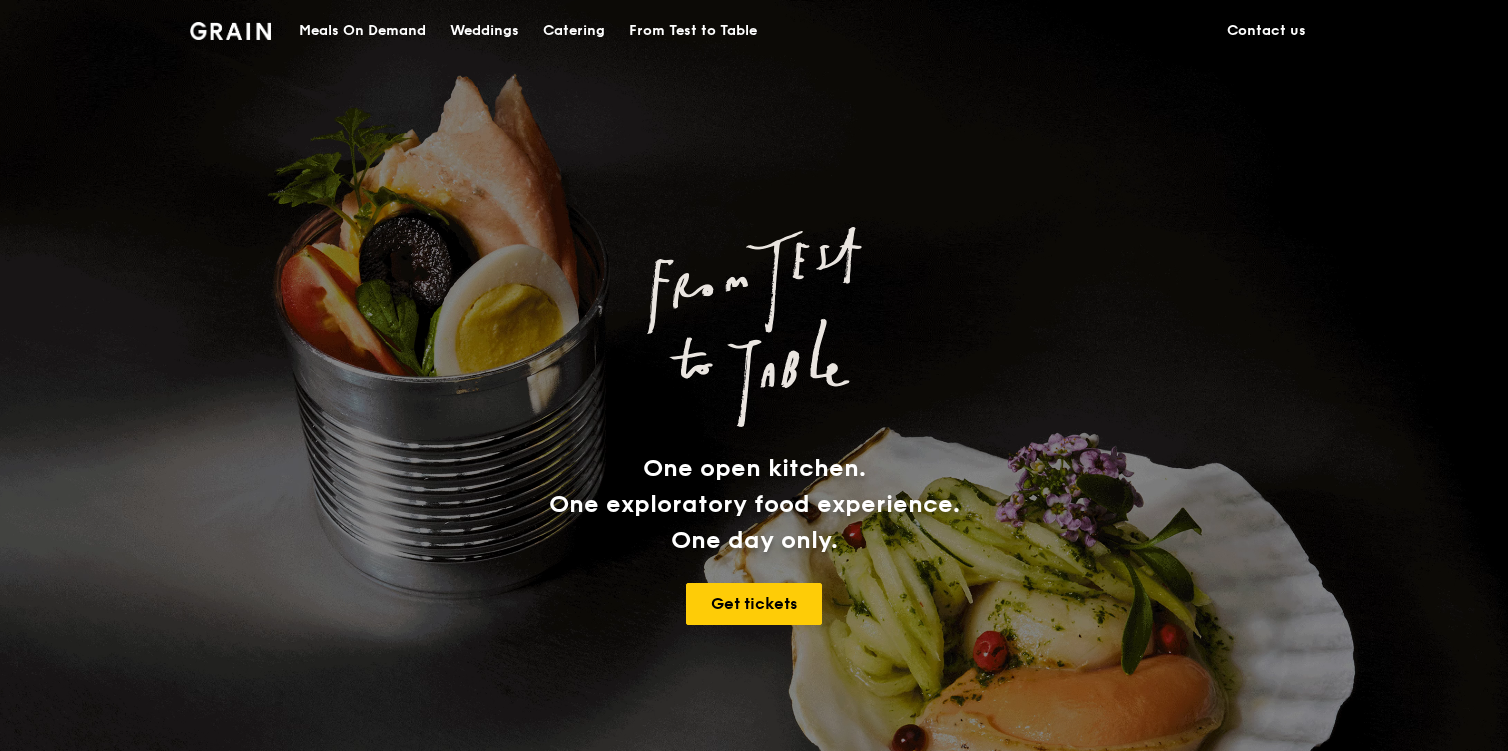 scroll, scrollTop: 0, scrollLeft: 0, axis: both 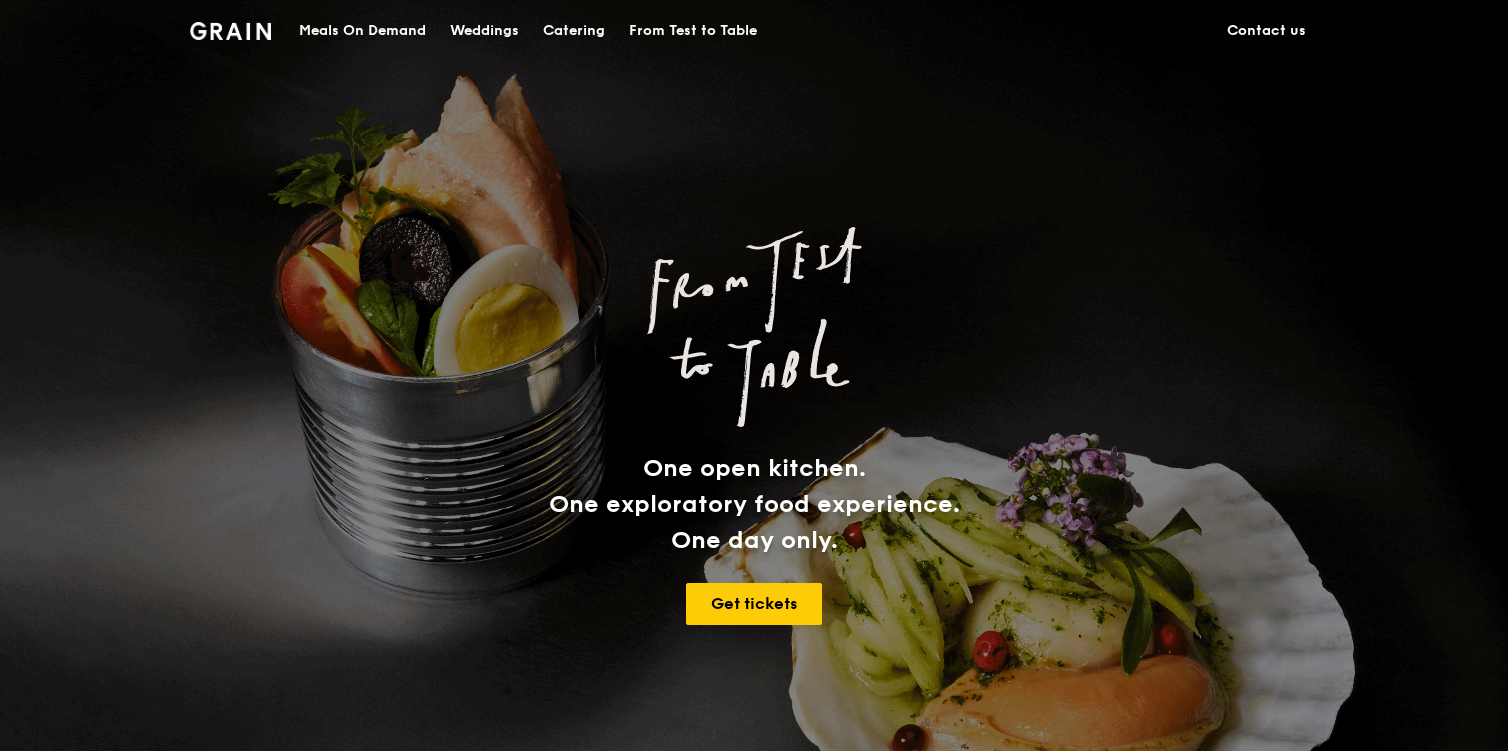 click on "Meals On Demand" at bounding box center [362, 31] 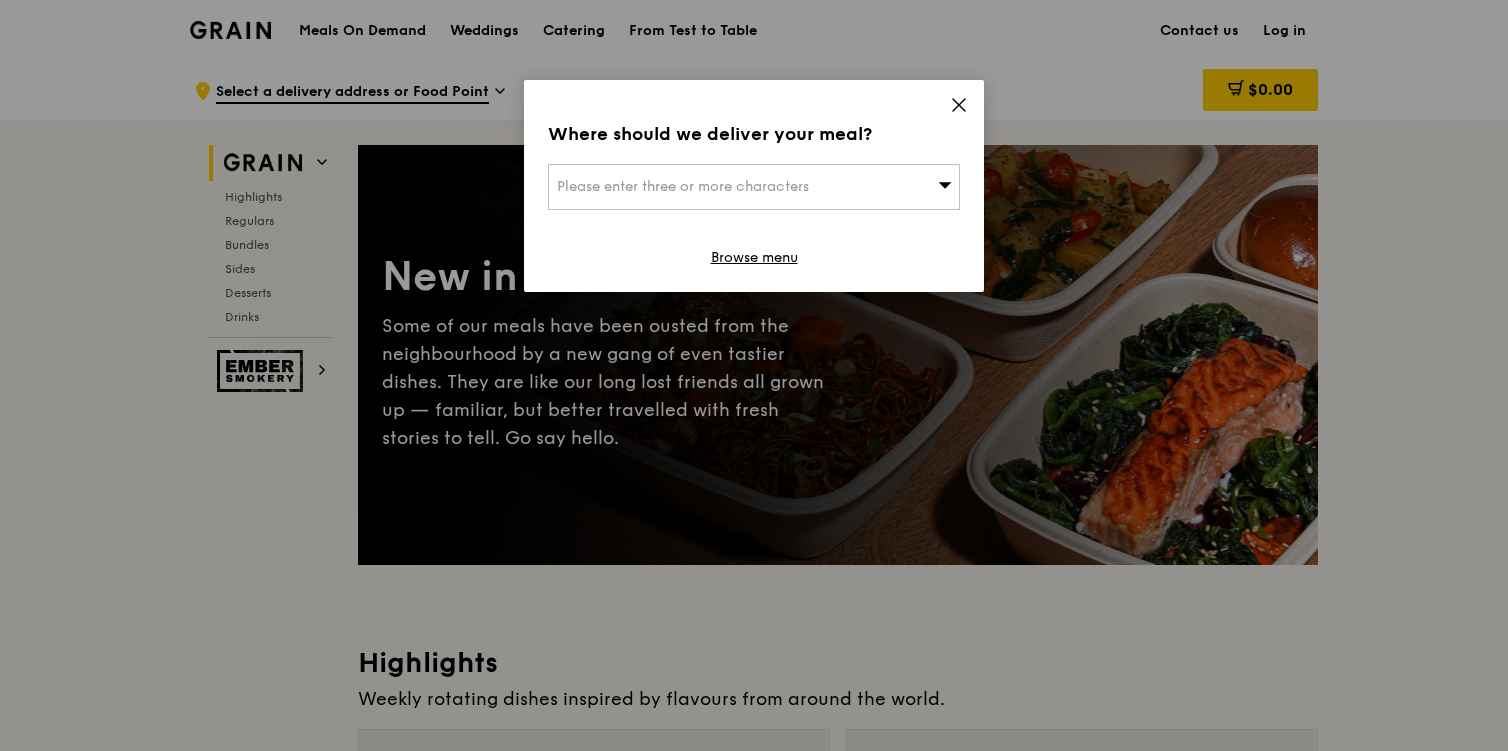 click 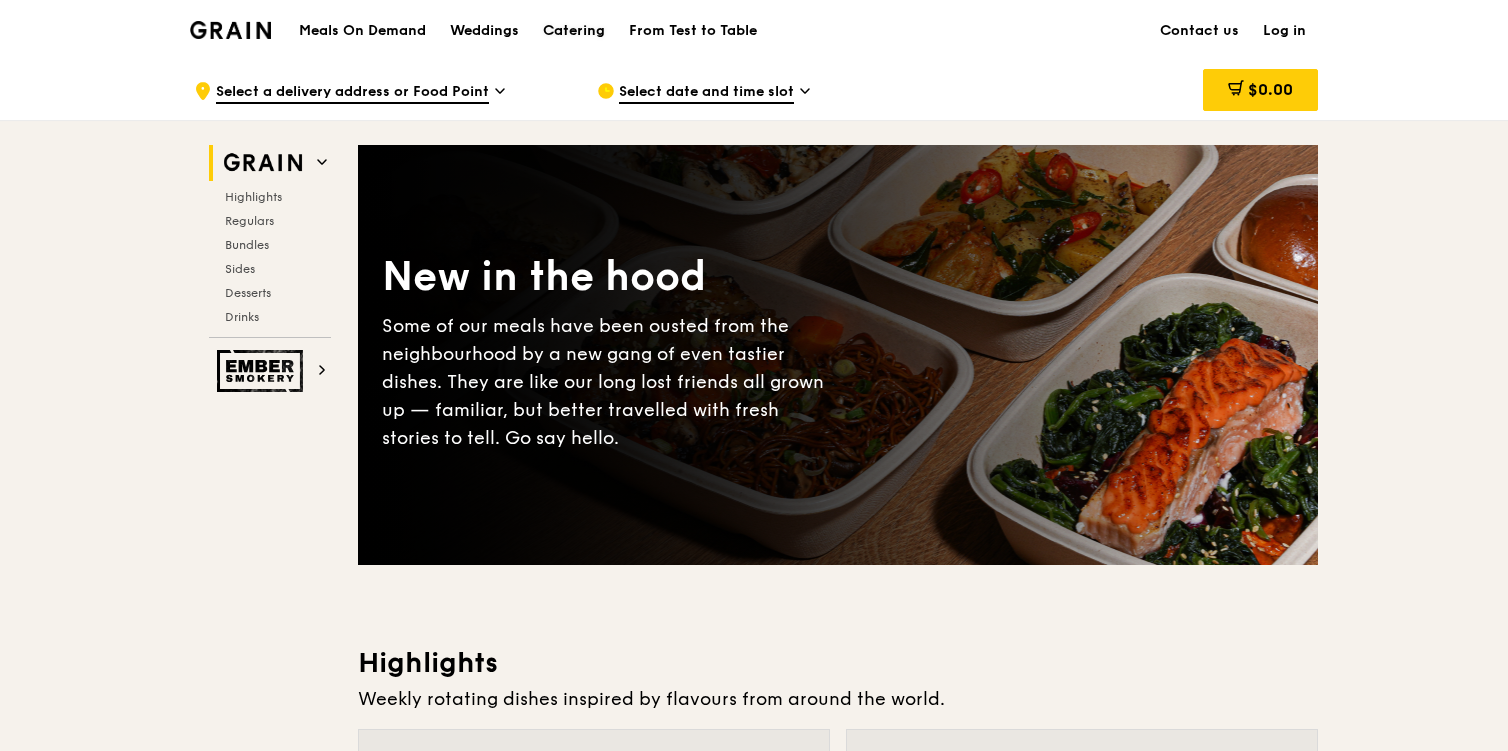 click on "Catering" at bounding box center [574, 31] 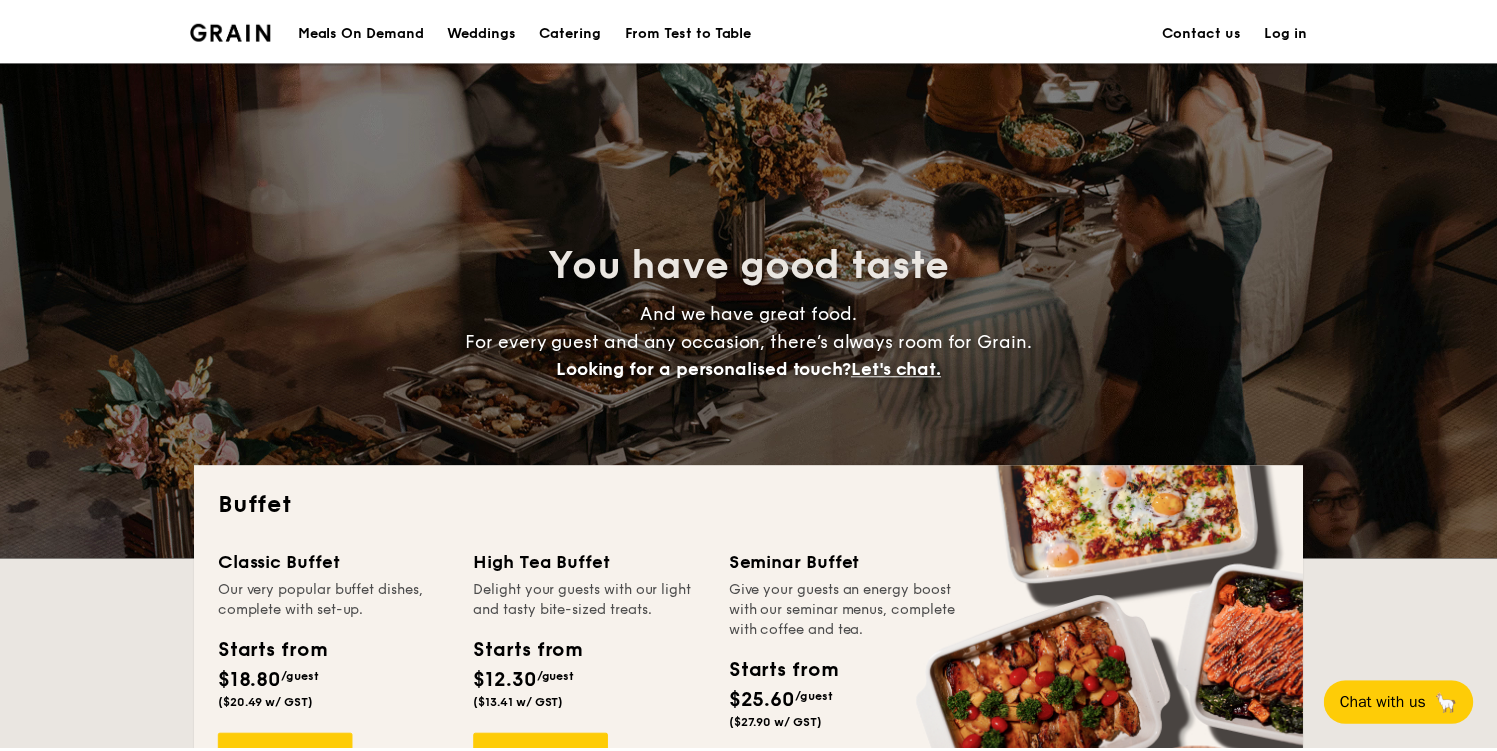 scroll, scrollTop: 0, scrollLeft: 0, axis: both 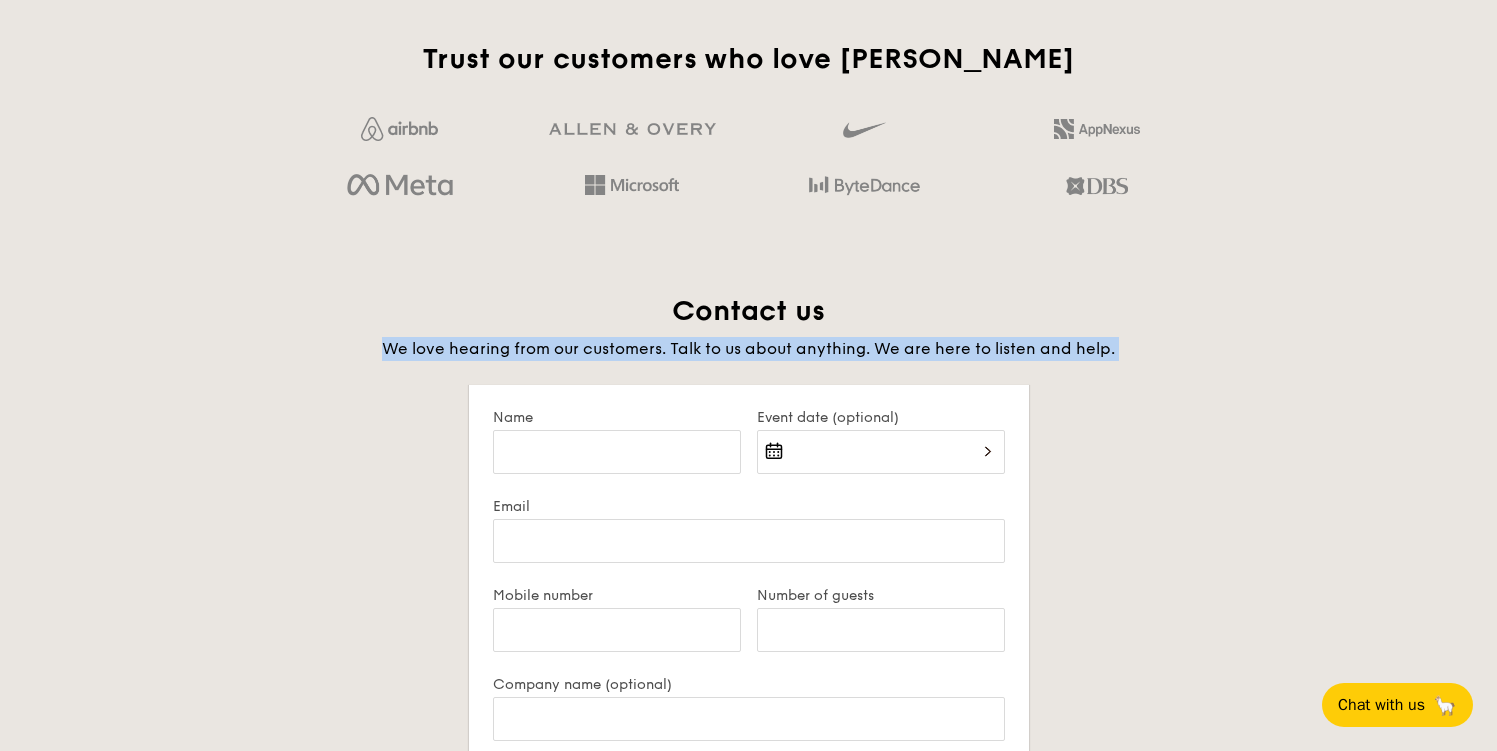 drag, startPoint x: 355, startPoint y: 349, endPoint x: 1255, endPoint y: 380, distance: 900.53375 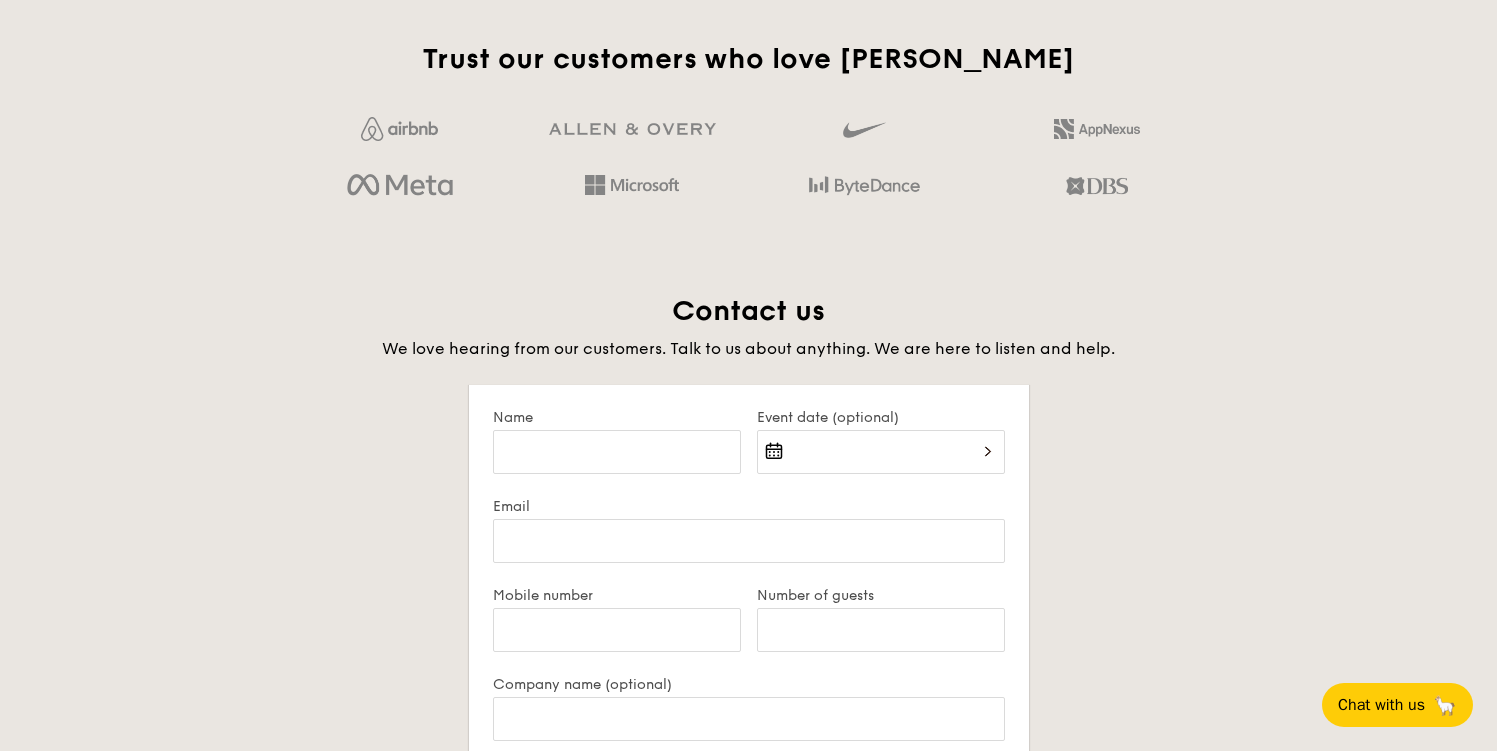 click on "Contact us We love hearing from our customers. Talk to us about anything. We are here to listen and help.
Name
Event date (optional)
Email
Mobile number
Number of guests
Company name (optional)
Event details (optional)
Promo code (optional)
Submit Need help? Reach us at  +65 3163 5335  or  concierge@grain.com.sg . Our hotlines are open  Mondays to Saturdays. We try to reply quickly, usually within the  working day." at bounding box center [749, 757] 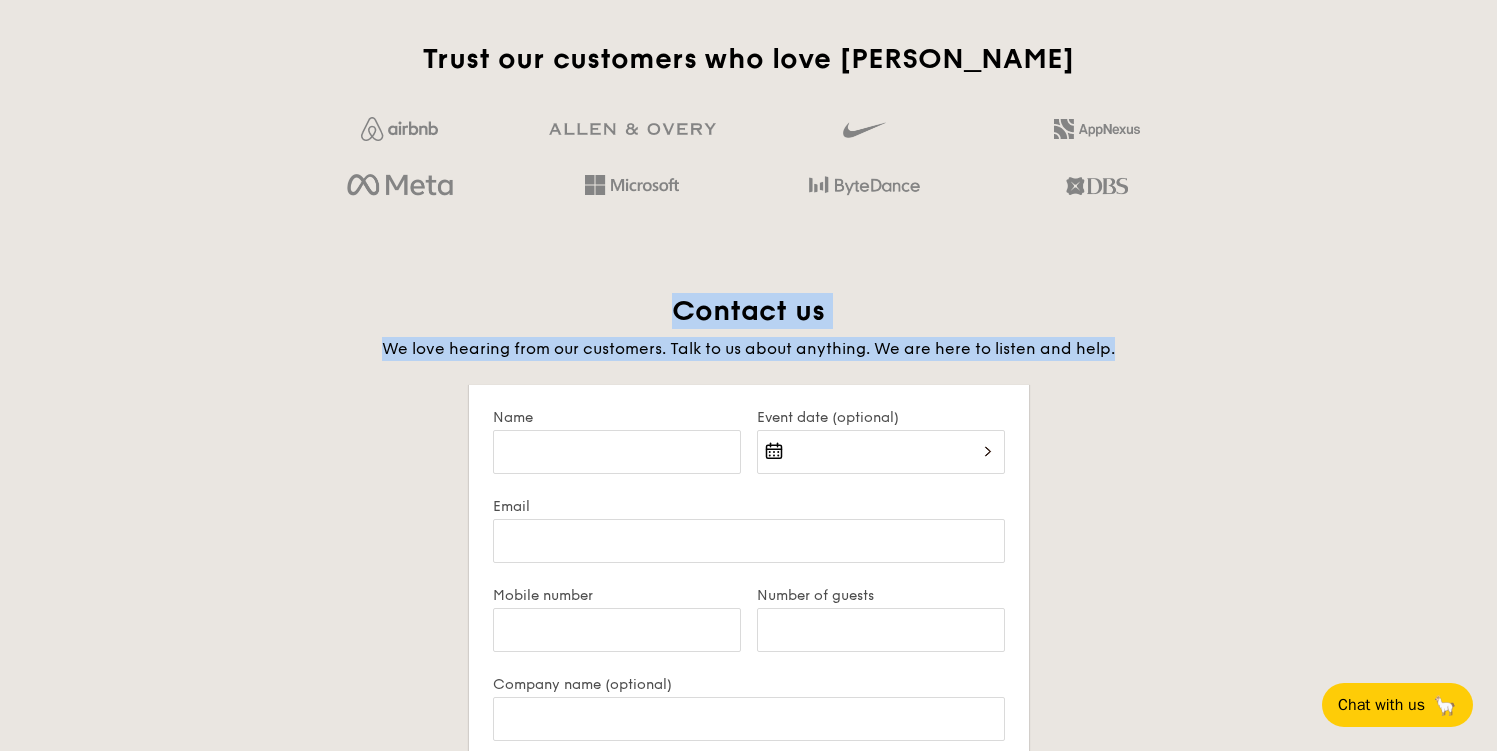 drag, startPoint x: 1185, startPoint y: 356, endPoint x: 882, endPoint y: 283, distance: 311.6697 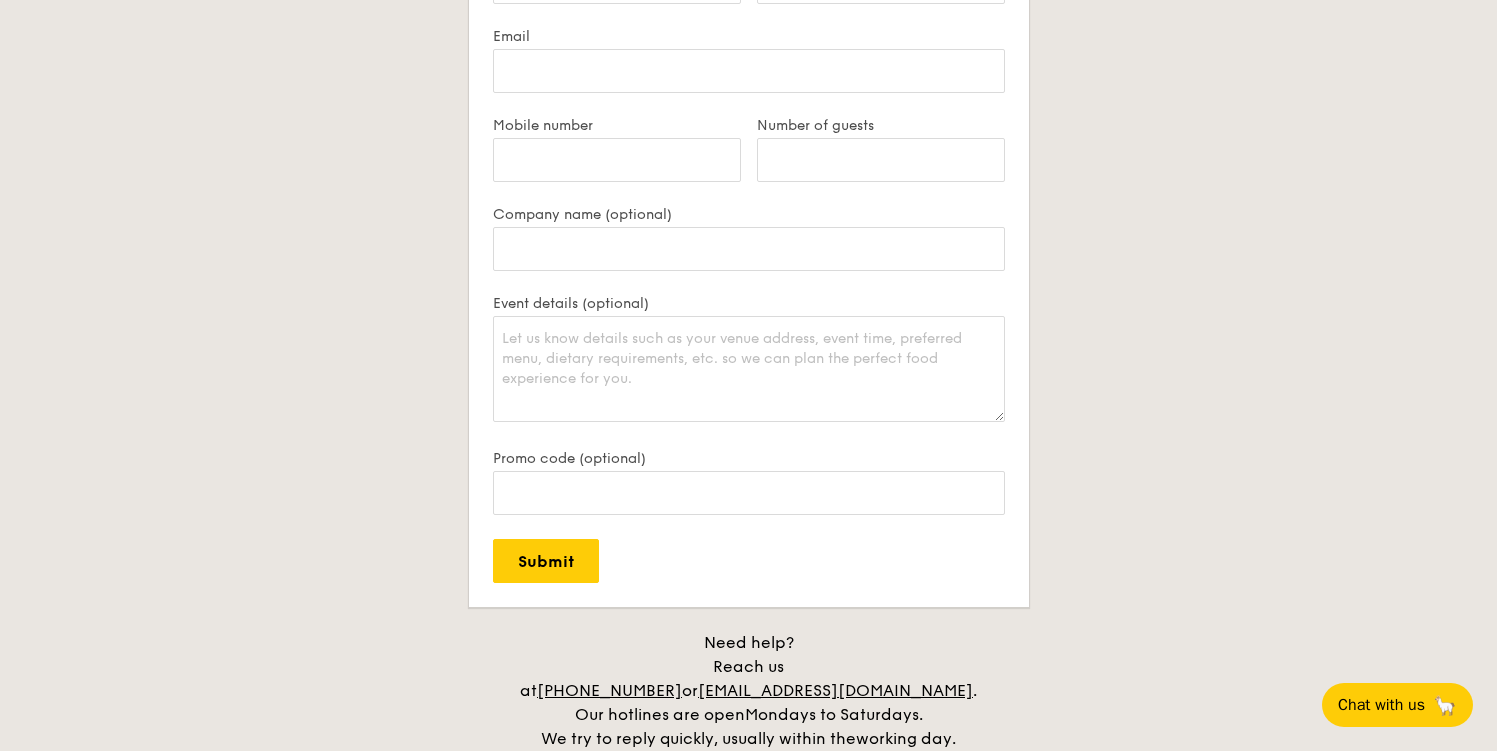 scroll, scrollTop: 3709, scrollLeft: 0, axis: vertical 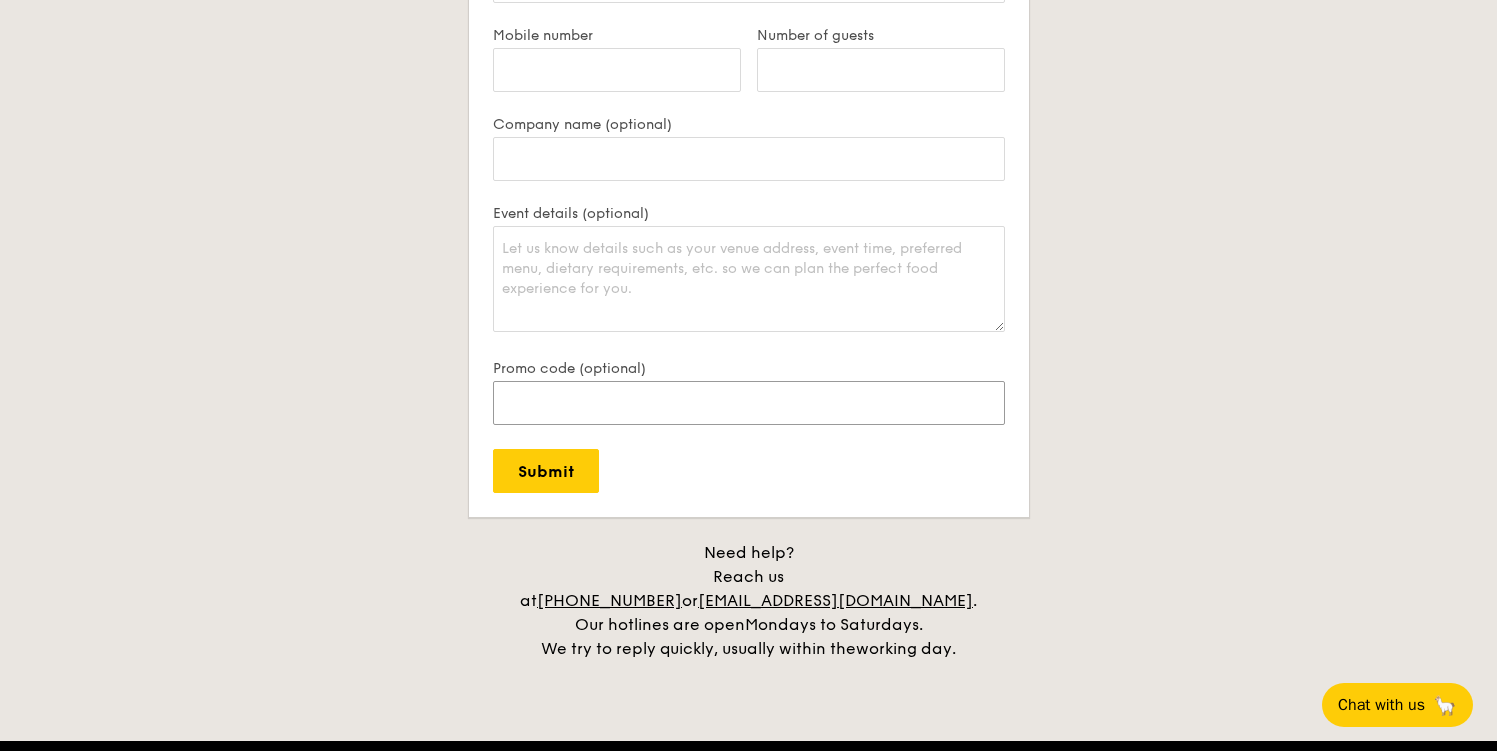 click on "Promo code (optional)" at bounding box center (749, 403) 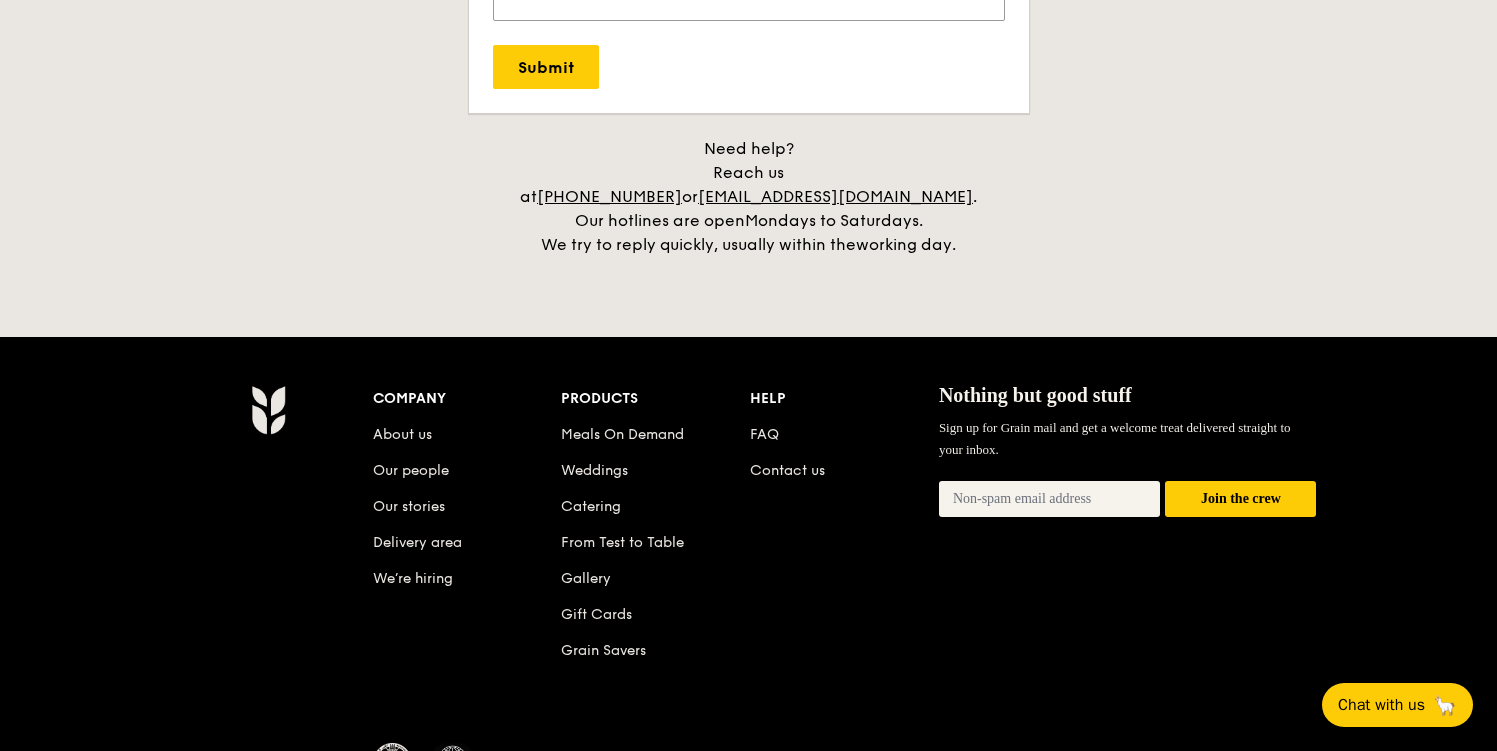 scroll, scrollTop: 3911, scrollLeft: 0, axis: vertical 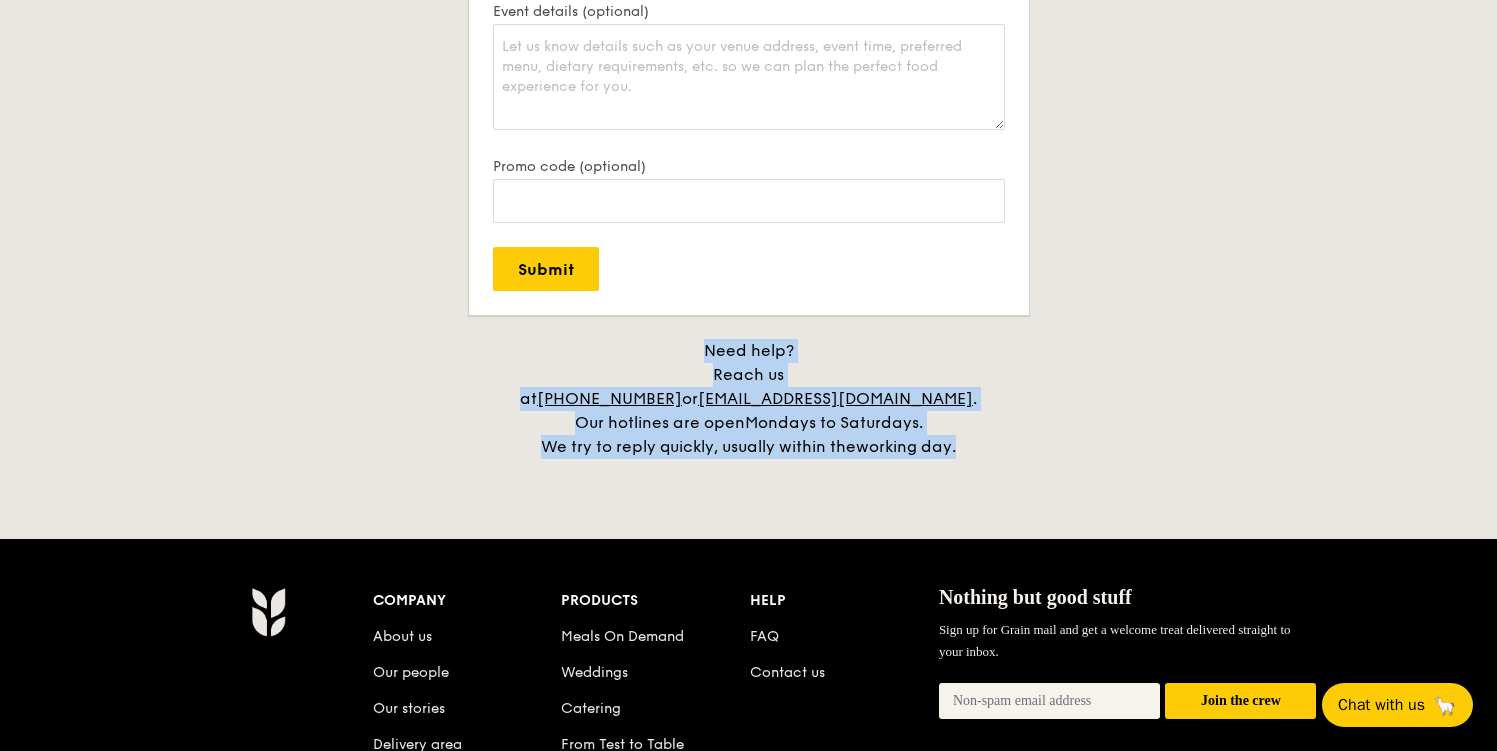 drag, startPoint x: 1017, startPoint y: 404, endPoint x: 905, endPoint y: 331, distance: 133.68994 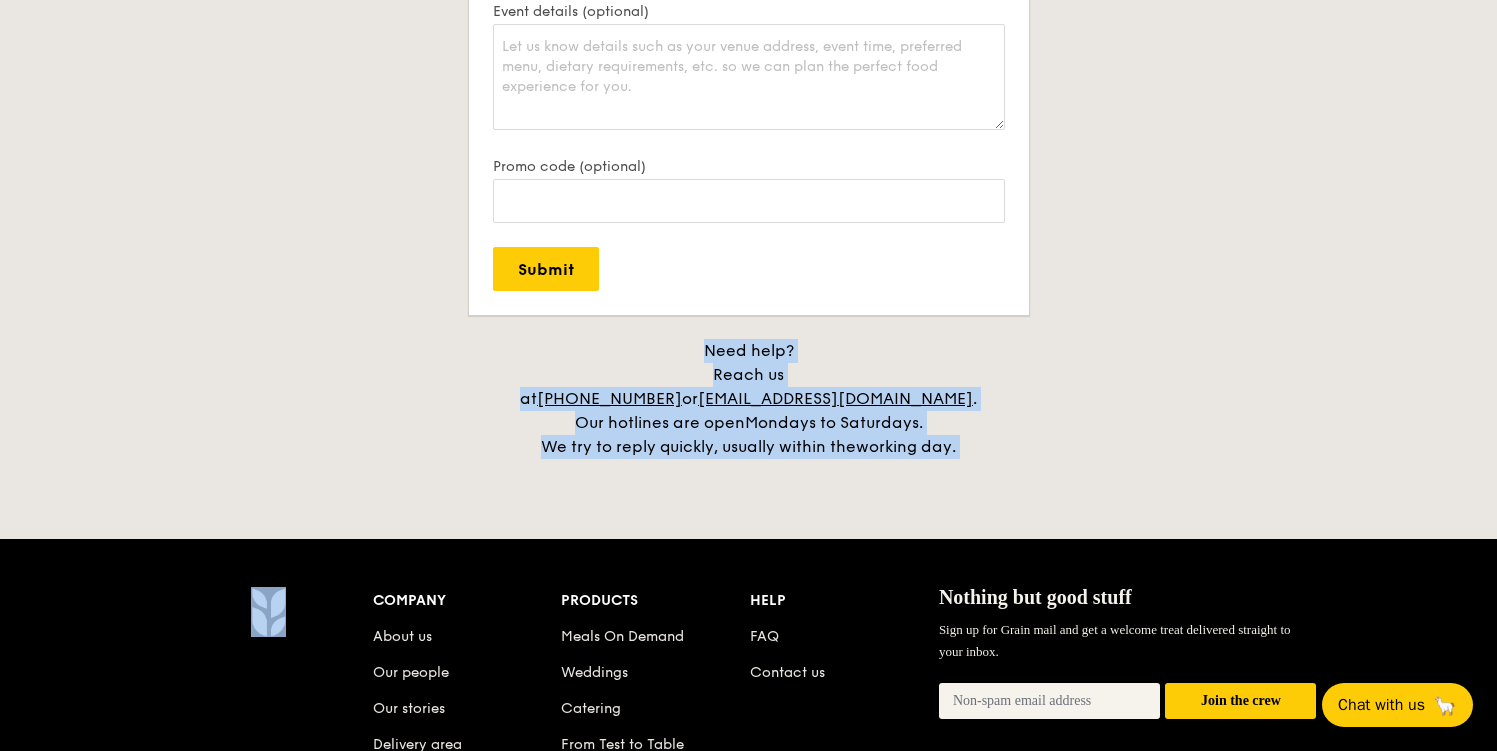 drag, startPoint x: 1032, startPoint y: 434, endPoint x: 986, endPoint y: 331, distance: 112.805145 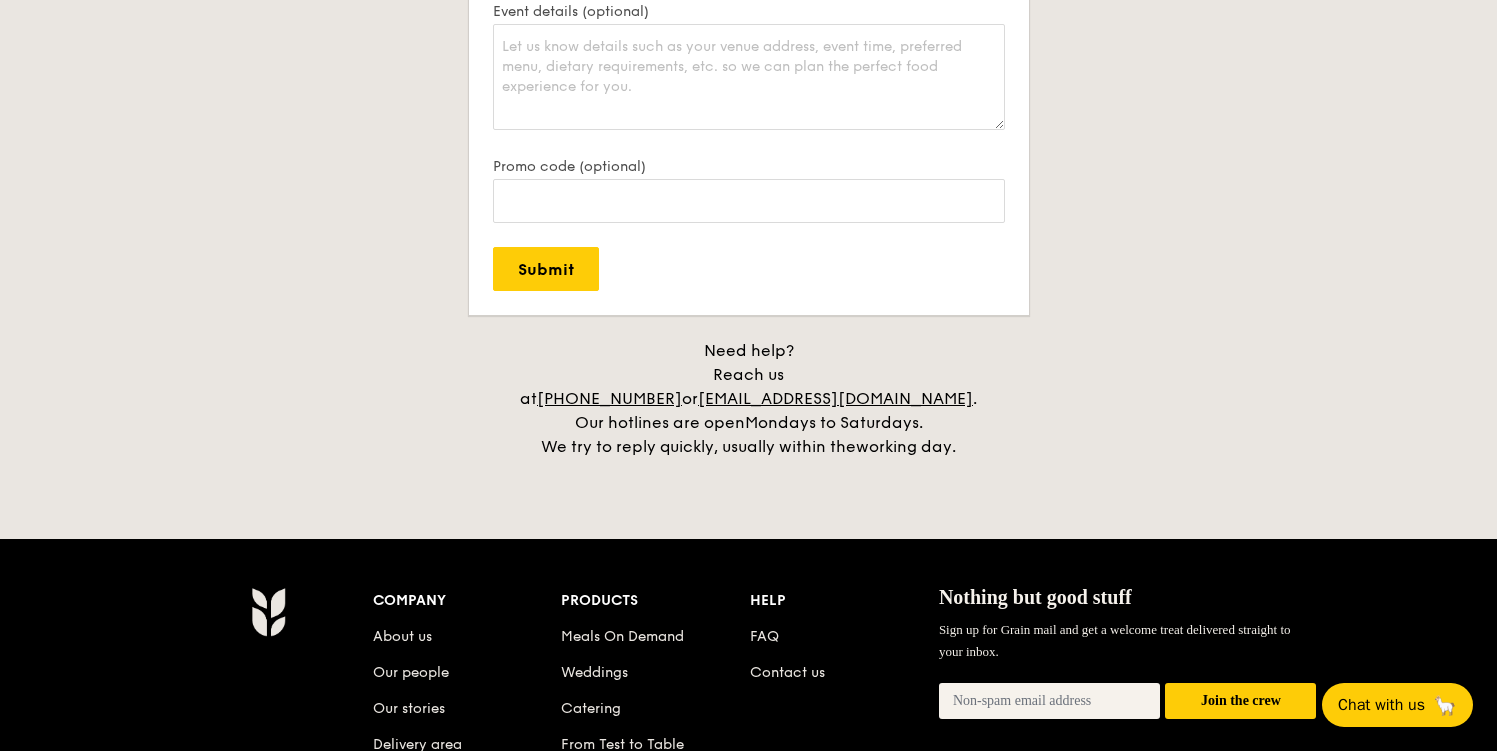 click on "Need help? Reach us at  +65 3163 5335  or  concierge@grain.com.sg . Our hotlines are open  Mondays to Saturdays. We try to reply quickly, usually within the  working day." at bounding box center (749, 399) 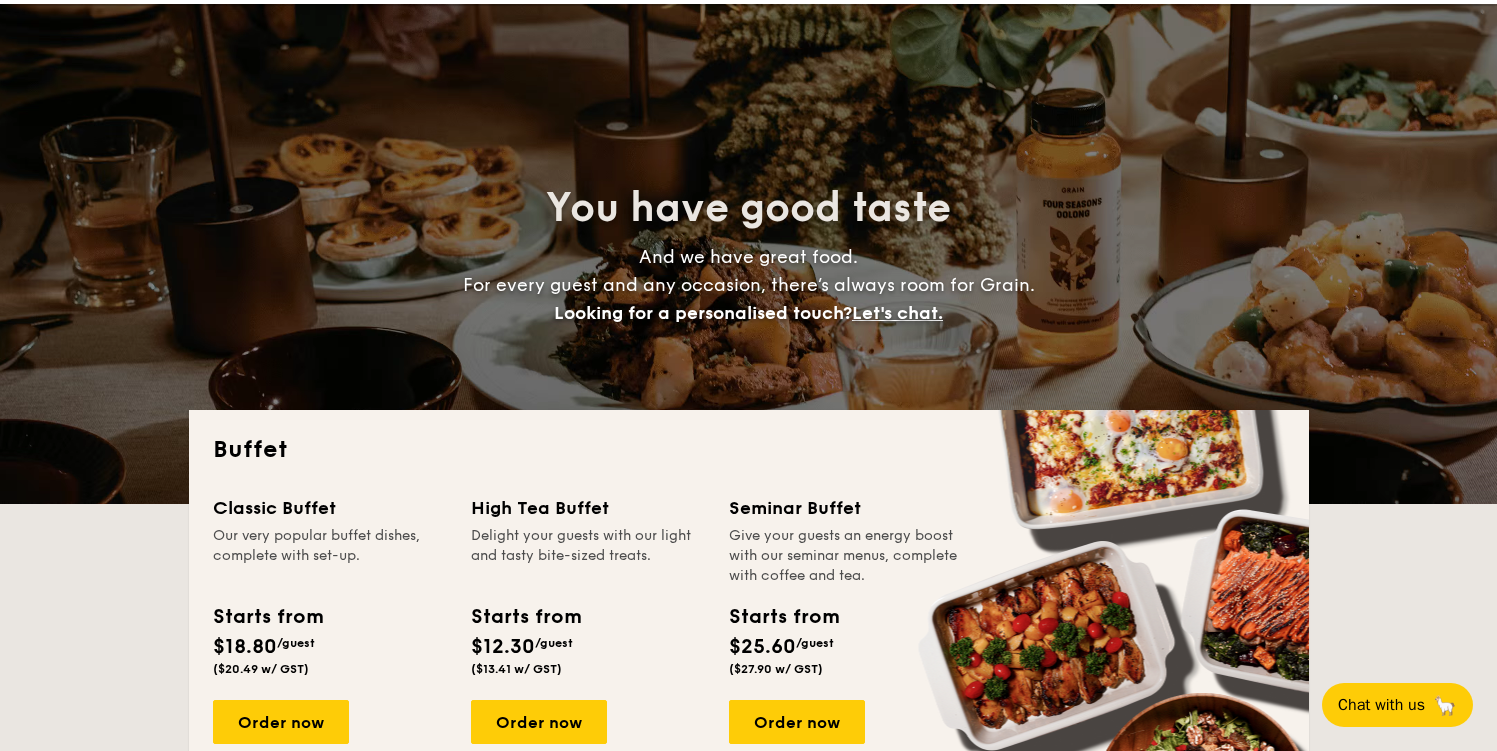 scroll, scrollTop: 0, scrollLeft: 0, axis: both 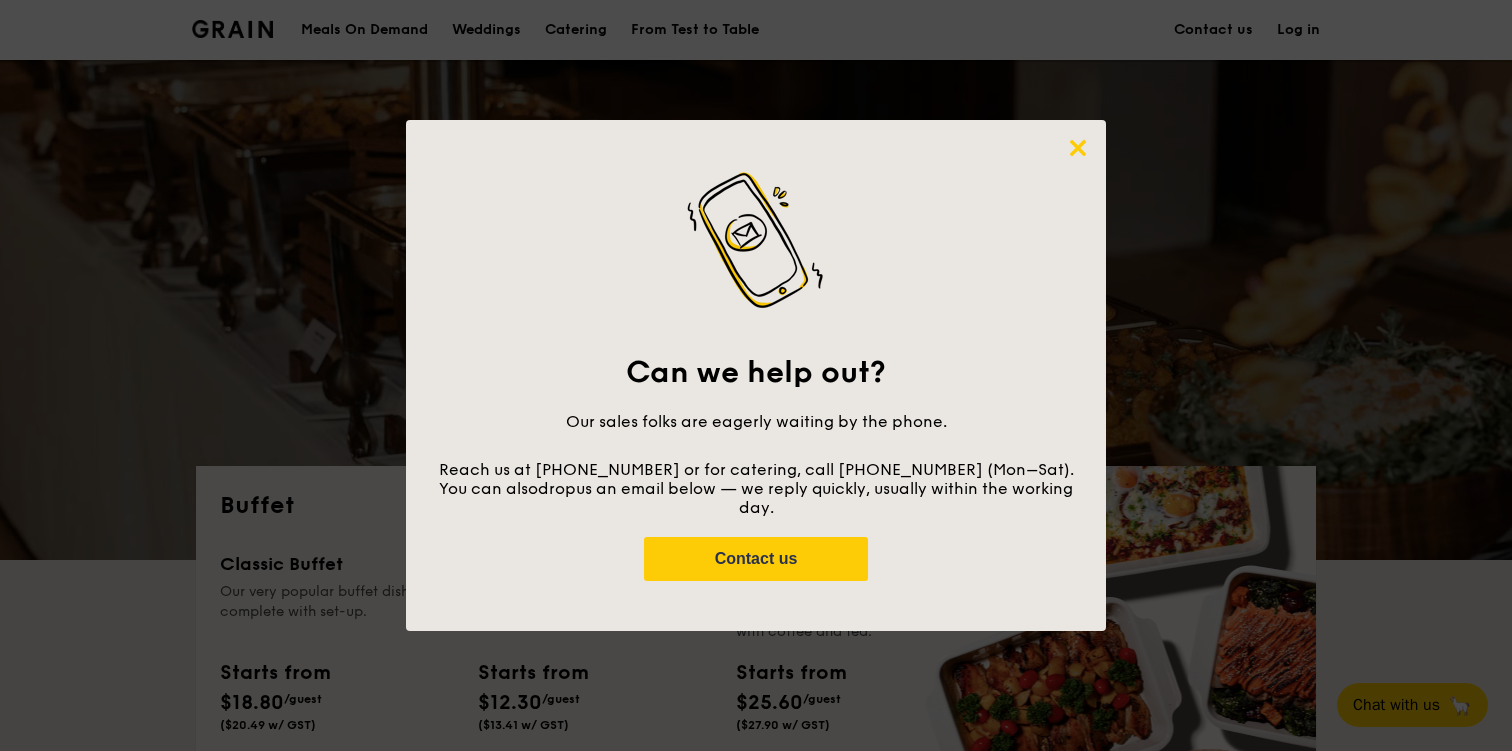 click 